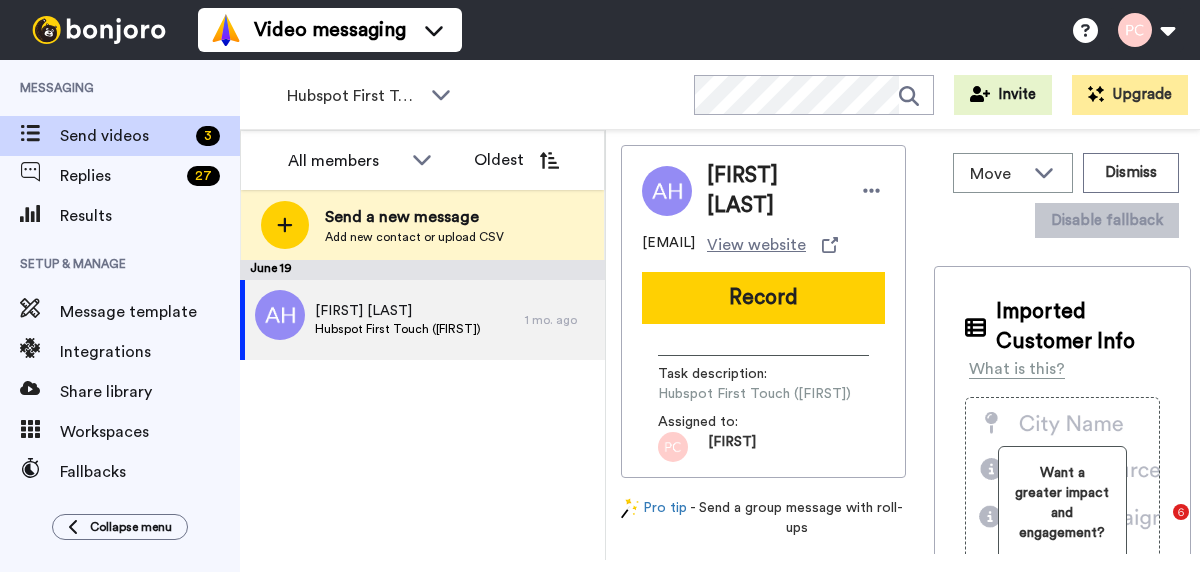 scroll, scrollTop: 0, scrollLeft: 0, axis: both 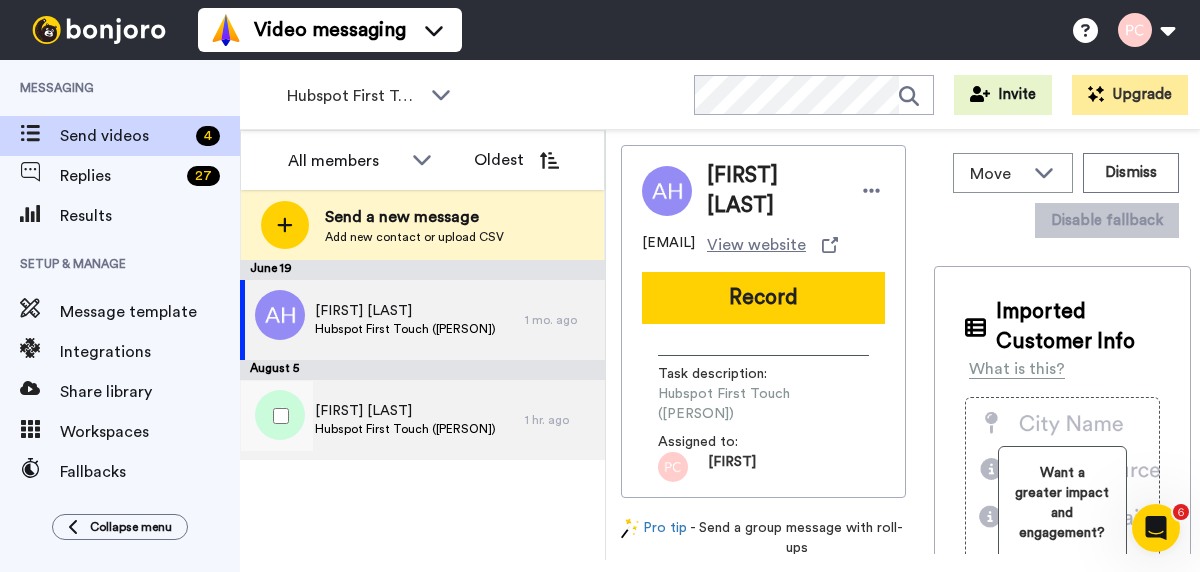 click on "Hubspot First Touch ([PERSON])" at bounding box center (405, 429) 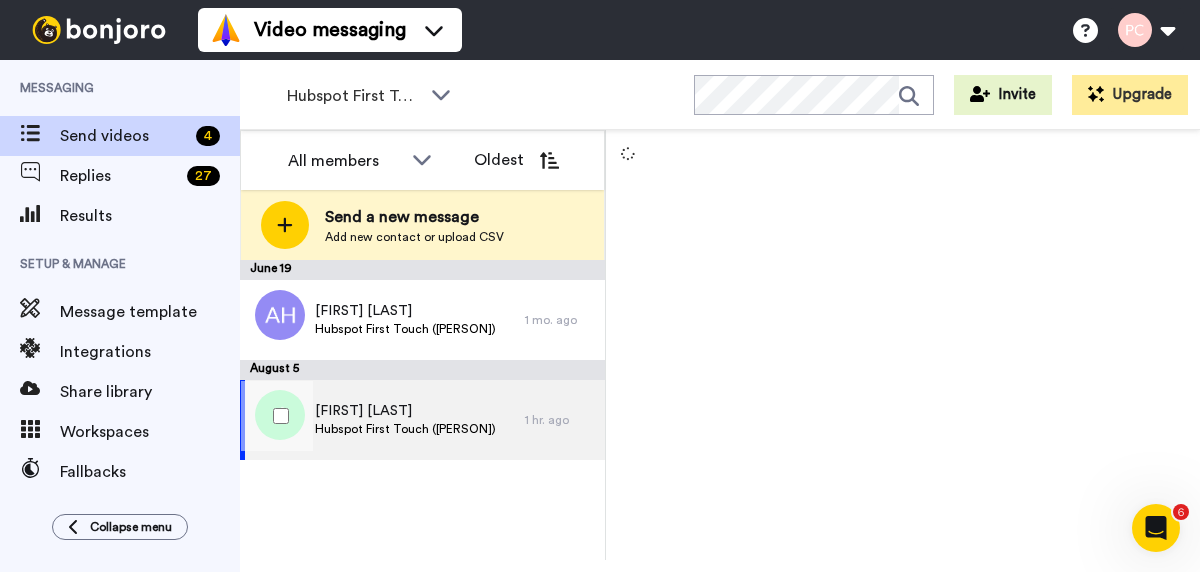 click on "Hubspot First Touch ([PERSON])" at bounding box center (405, 429) 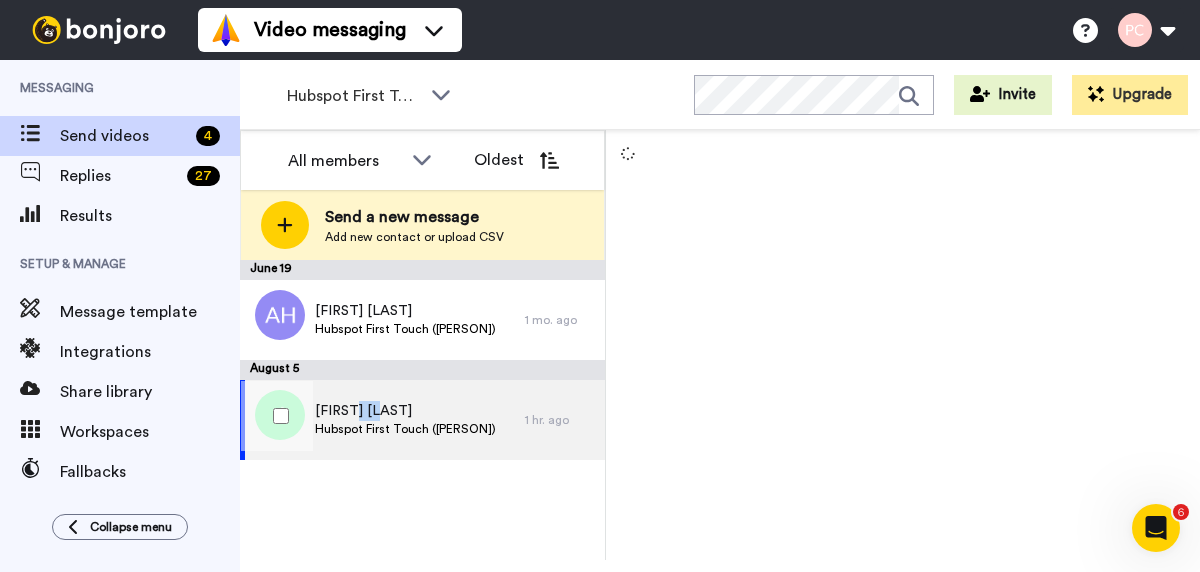 click on "[FIRST] [LAST]" at bounding box center [405, 411] 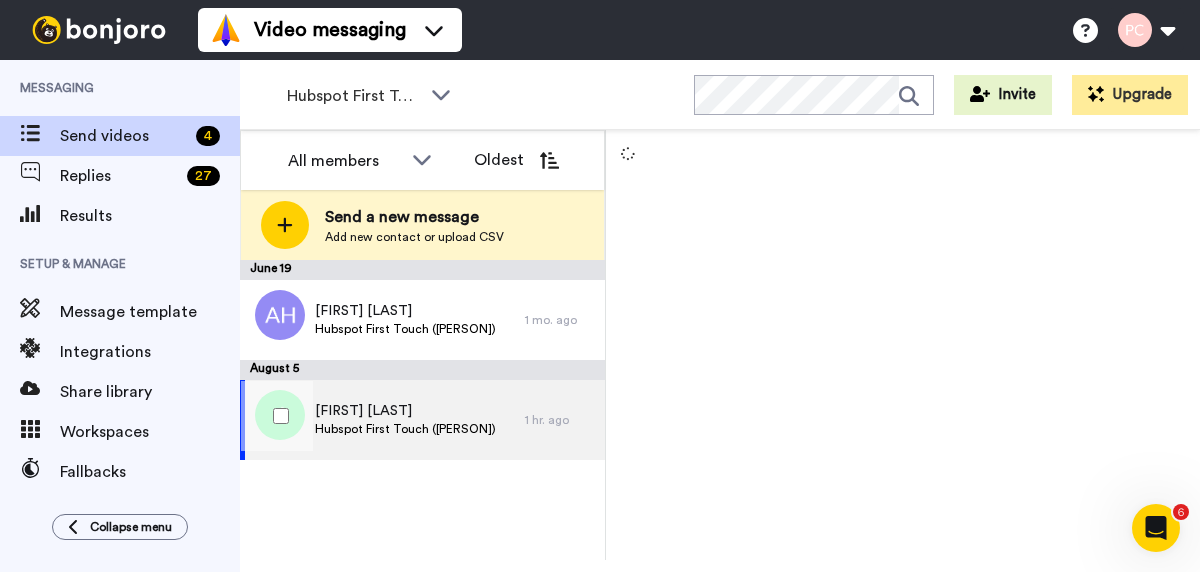 click at bounding box center (277, 416) 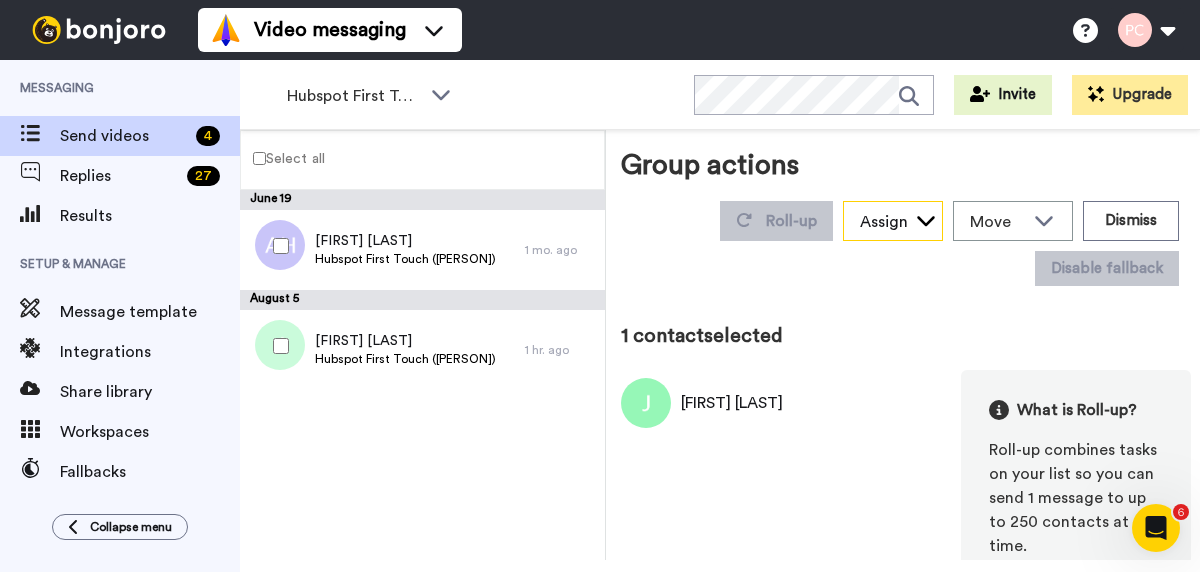 click on "Assign" at bounding box center [884, 222] 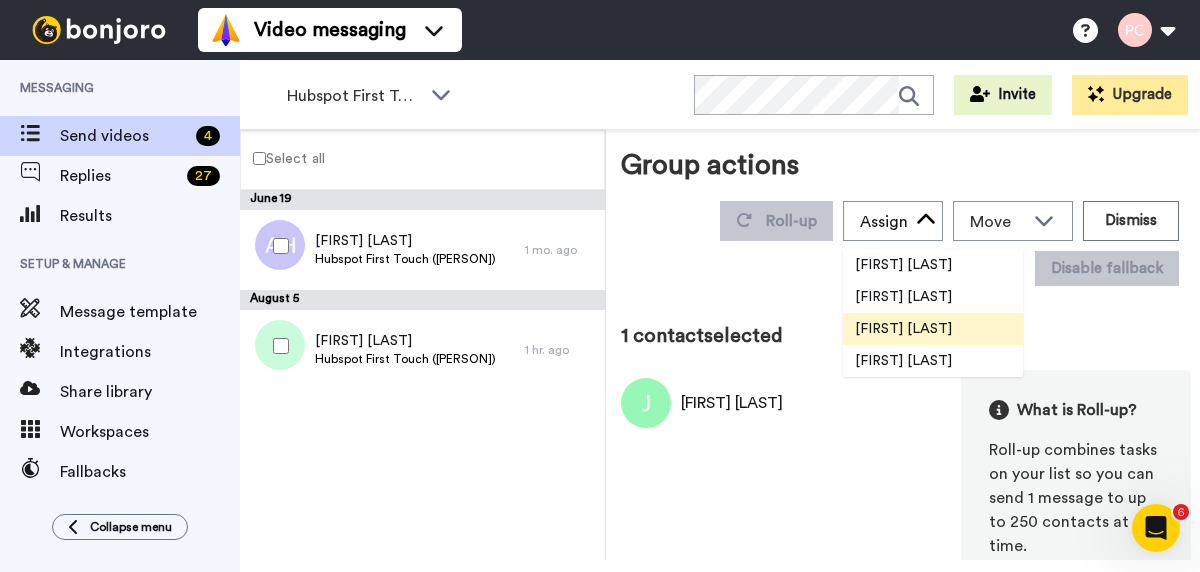 click on "[FIRST] [LAST]" at bounding box center [903, 329] 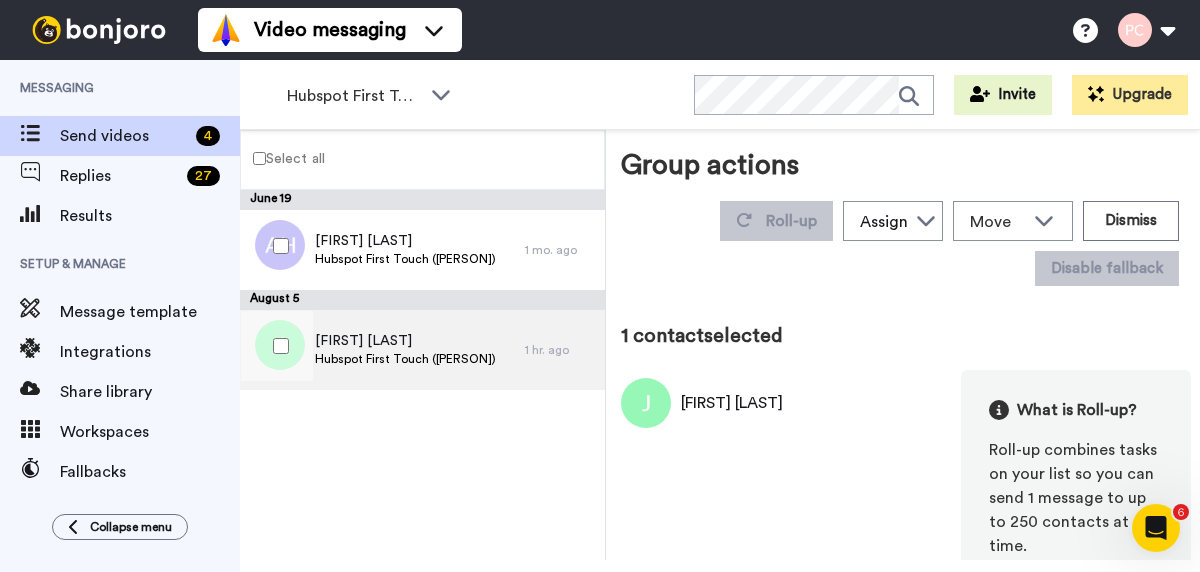 click on "Hubspot First Touch ([PERSON])" at bounding box center [405, 359] 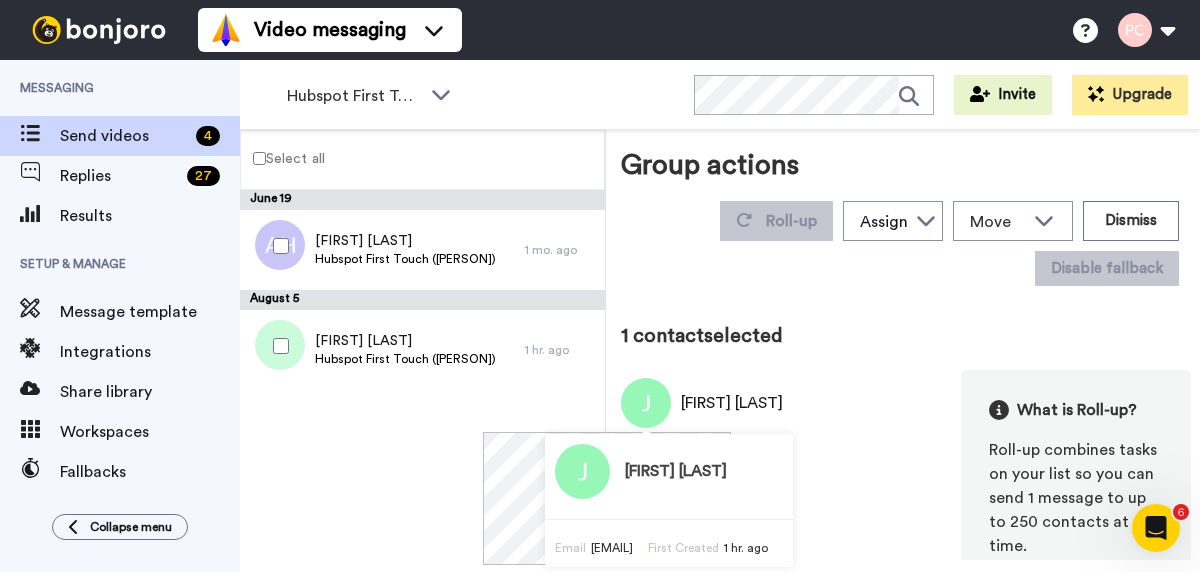 click at bounding box center [646, 403] 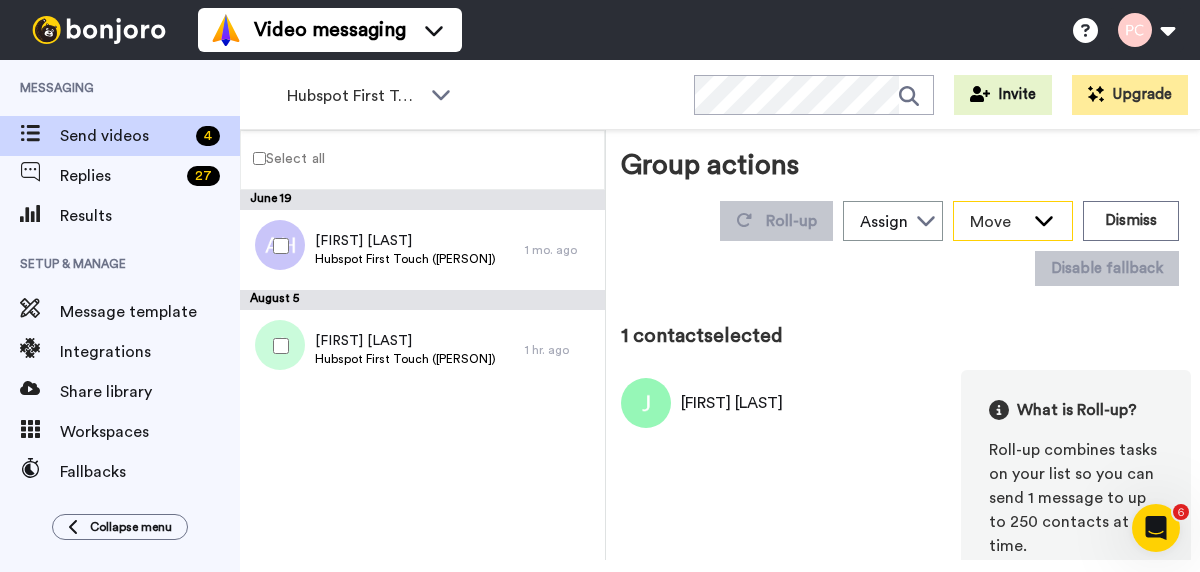 click on "Move" at bounding box center (997, 222) 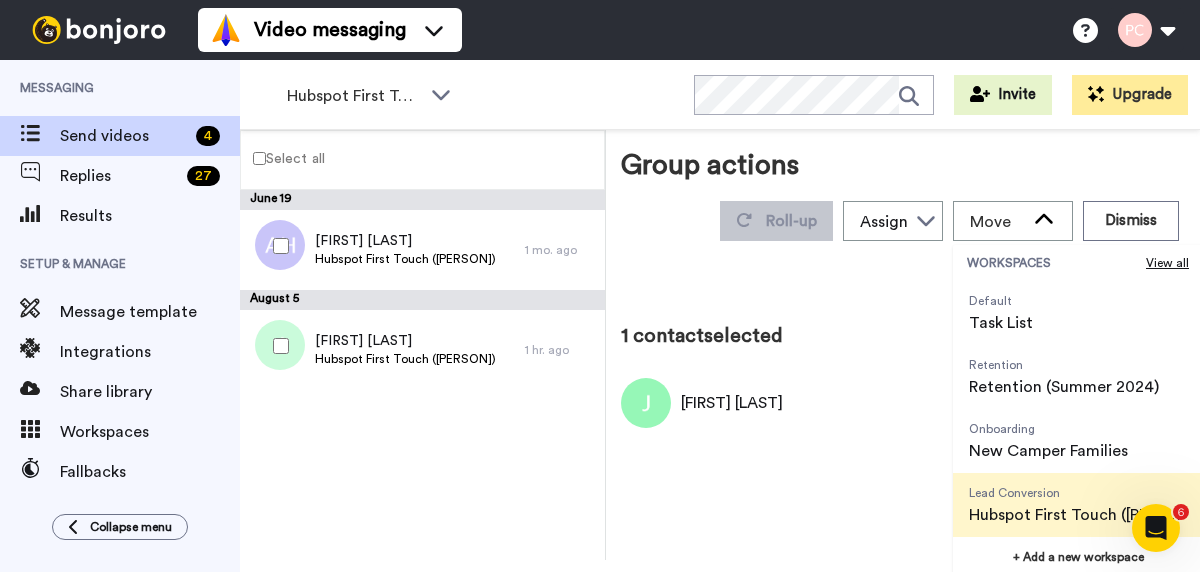 click on "Hubspot First Touch ([PERSON])" at bounding box center [1078, 515] 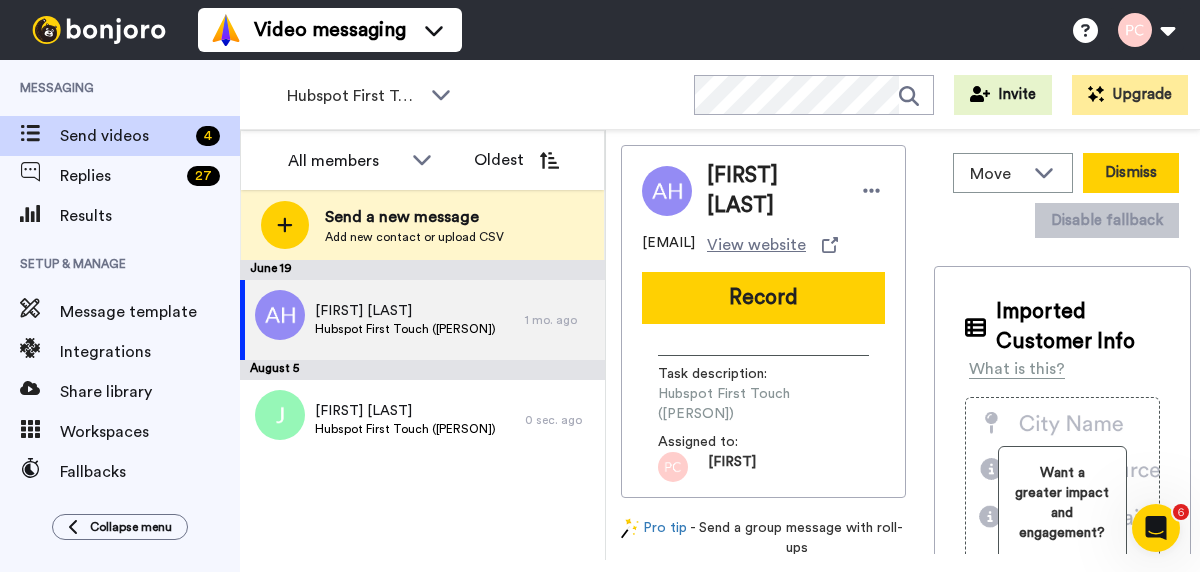 click on "Dismiss" at bounding box center (1131, 173) 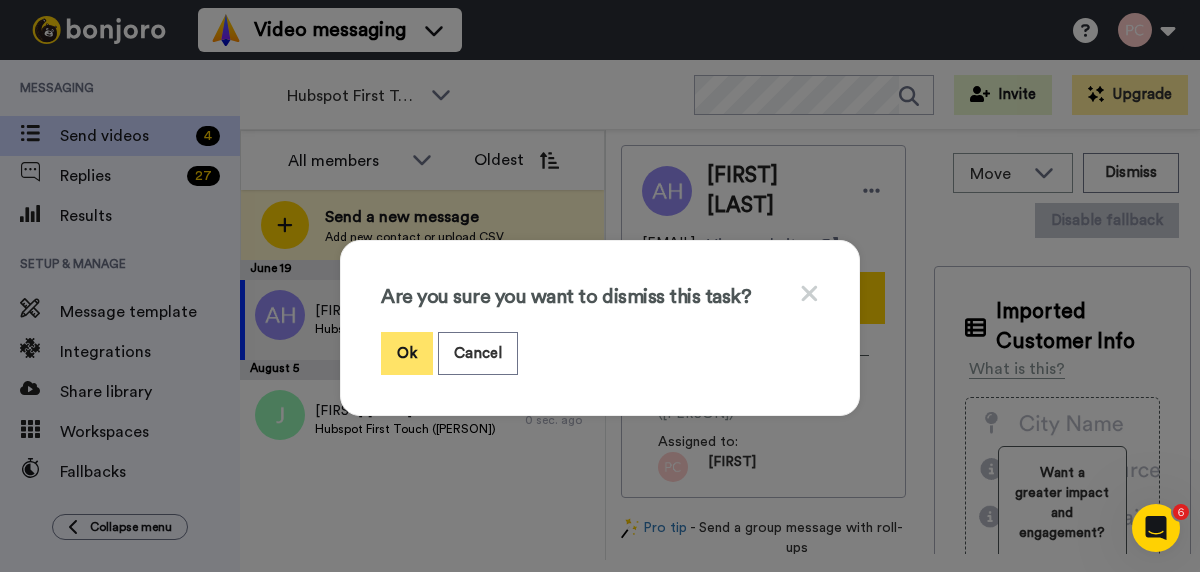 click on "Ok" at bounding box center (407, 353) 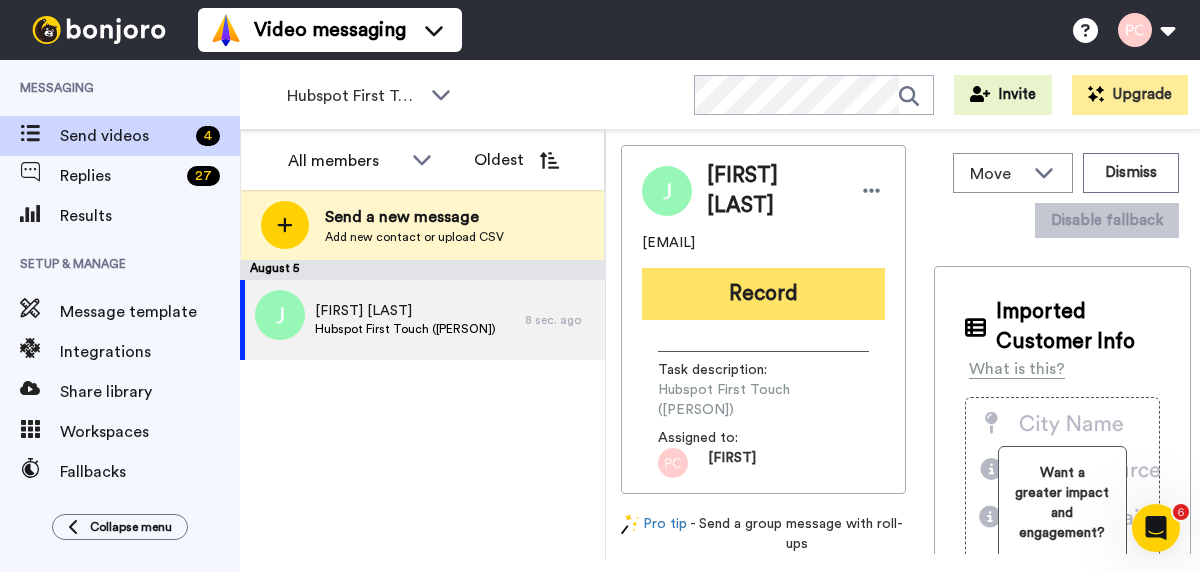 click on "Record" at bounding box center (763, 294) 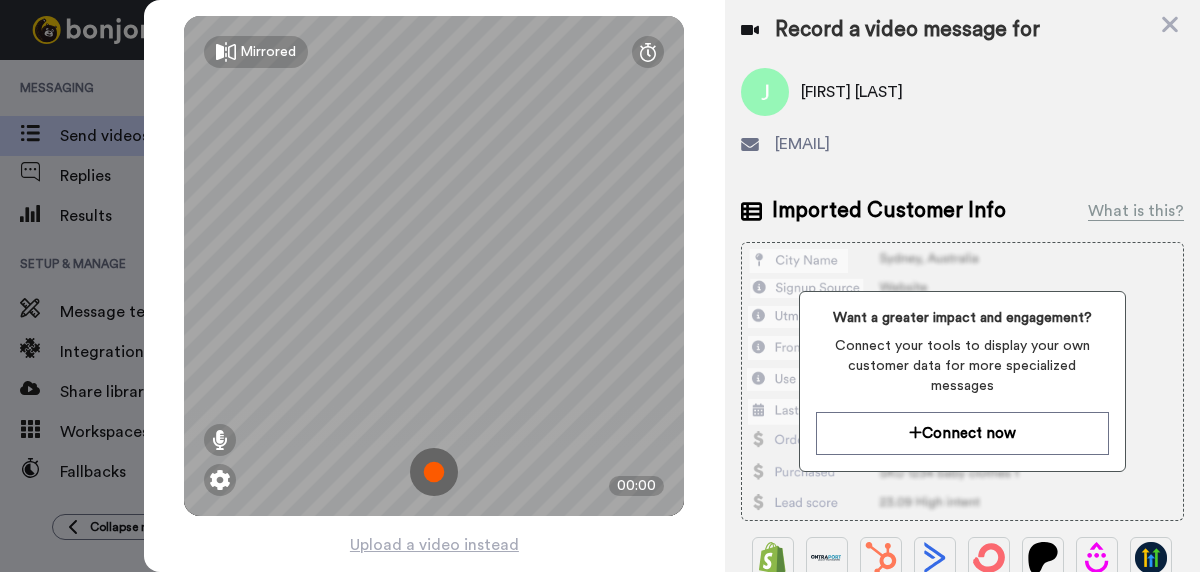 click on "Want a greater impact and engagement? Connect your tools to display your own customer data for more specialized messages  Connect now" at bounding box center (962, 381) 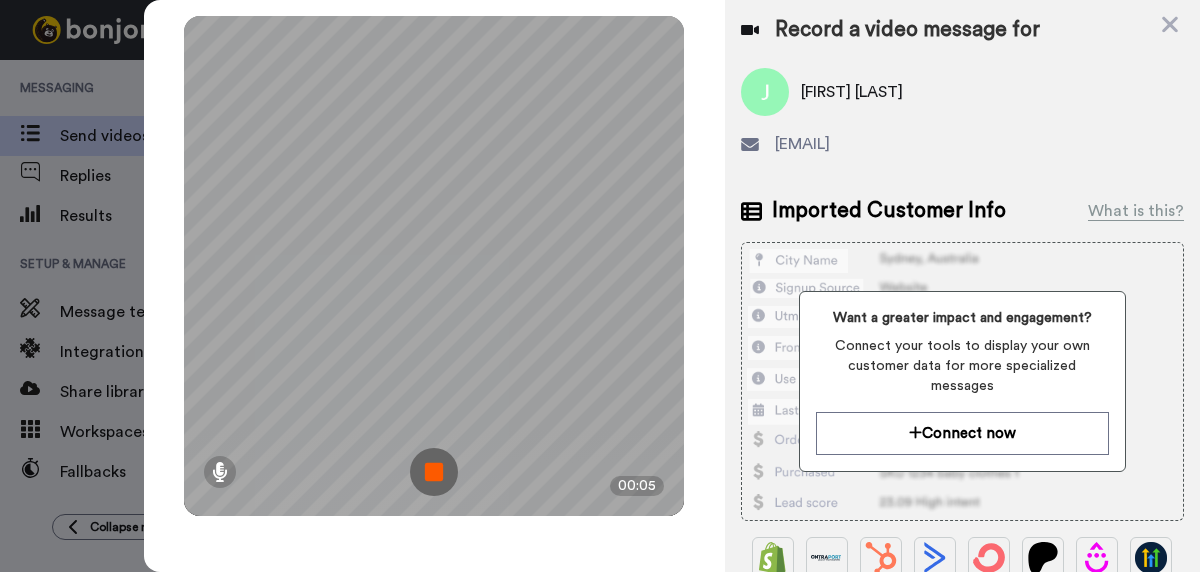 click at bounding box center [434, 472] 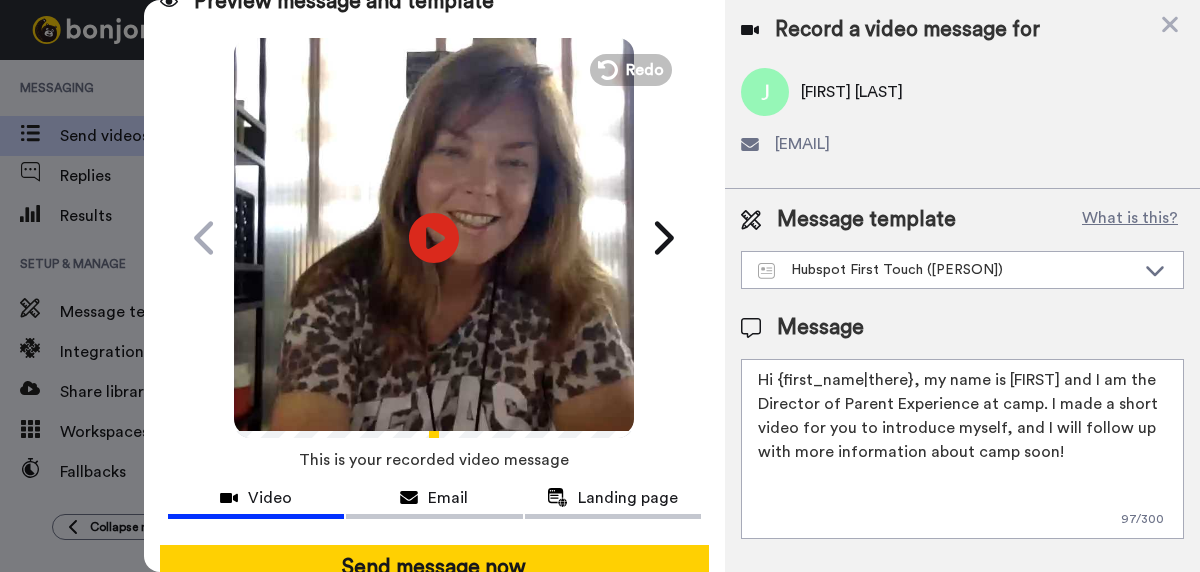 scroll, scrollTop: 0, scrollLeft: 0, axis: both 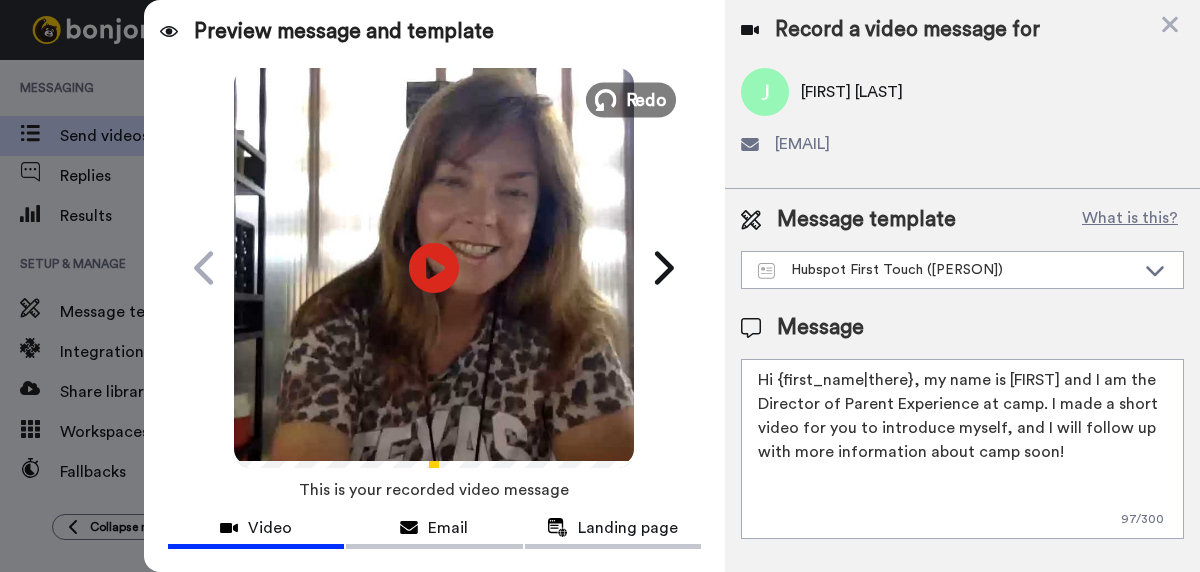 click on "Redo" at bounding box center [647, 99] 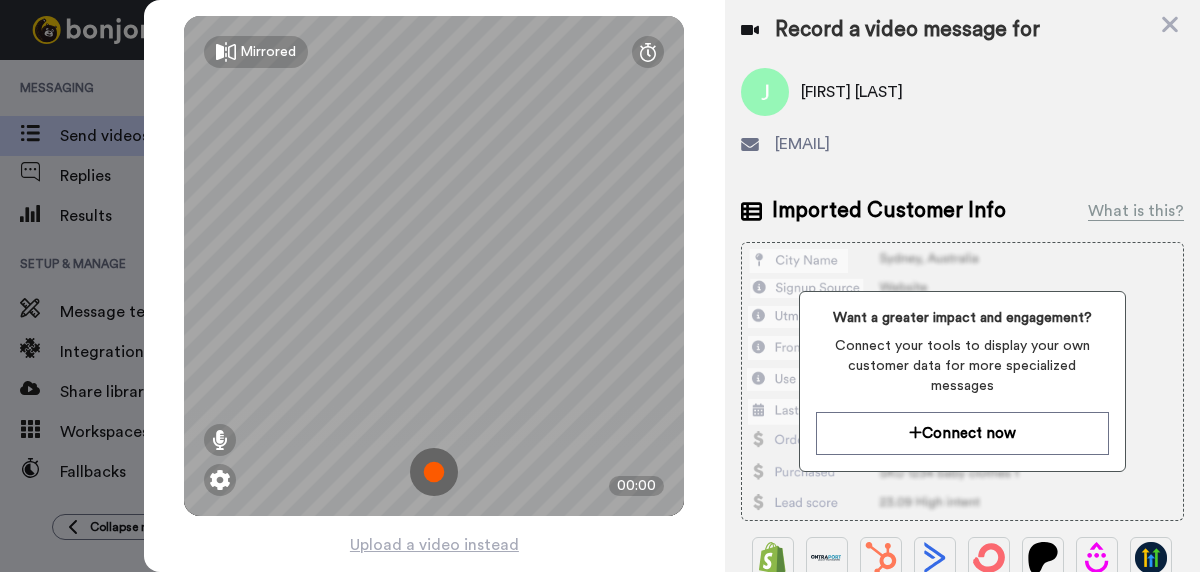 click at bounding box center (434, 472) 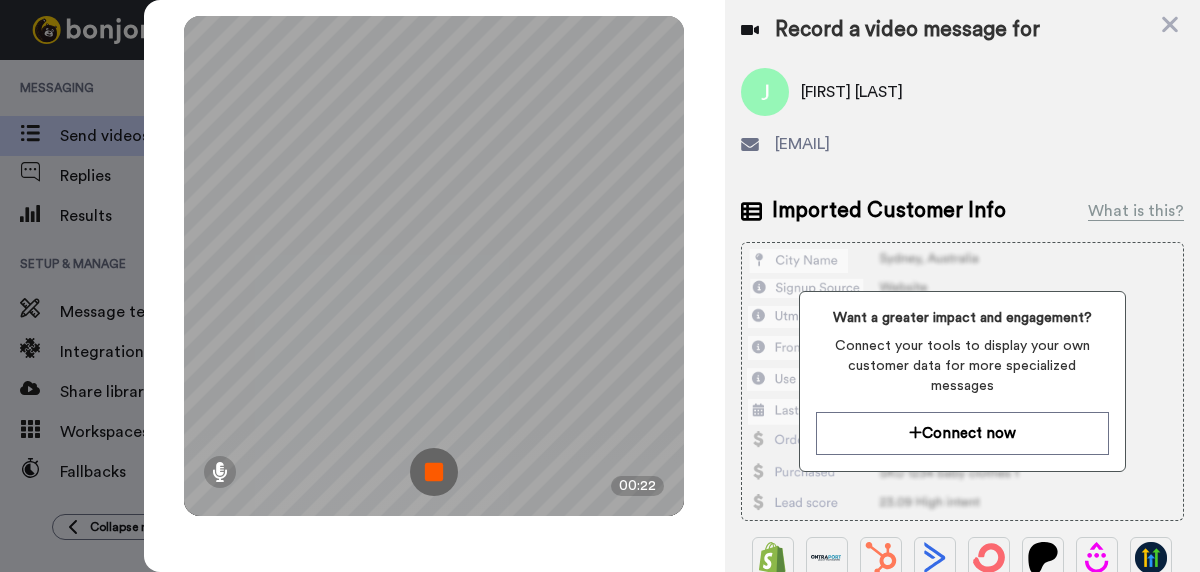 click at bounding box center [434, 472] 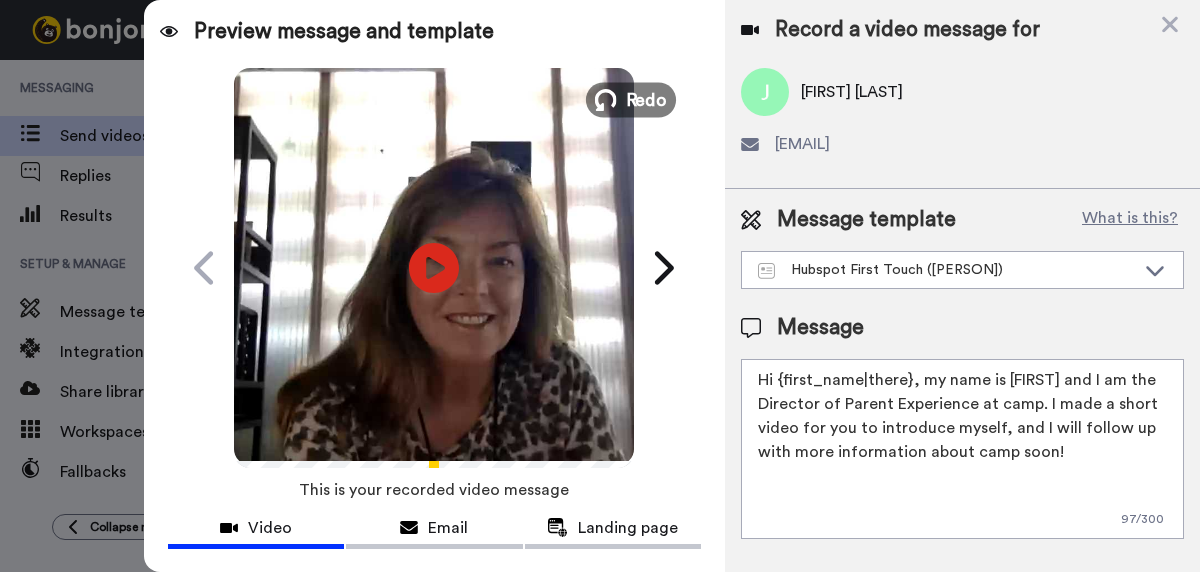 click on "Redo" at bounding box center (647, 99) 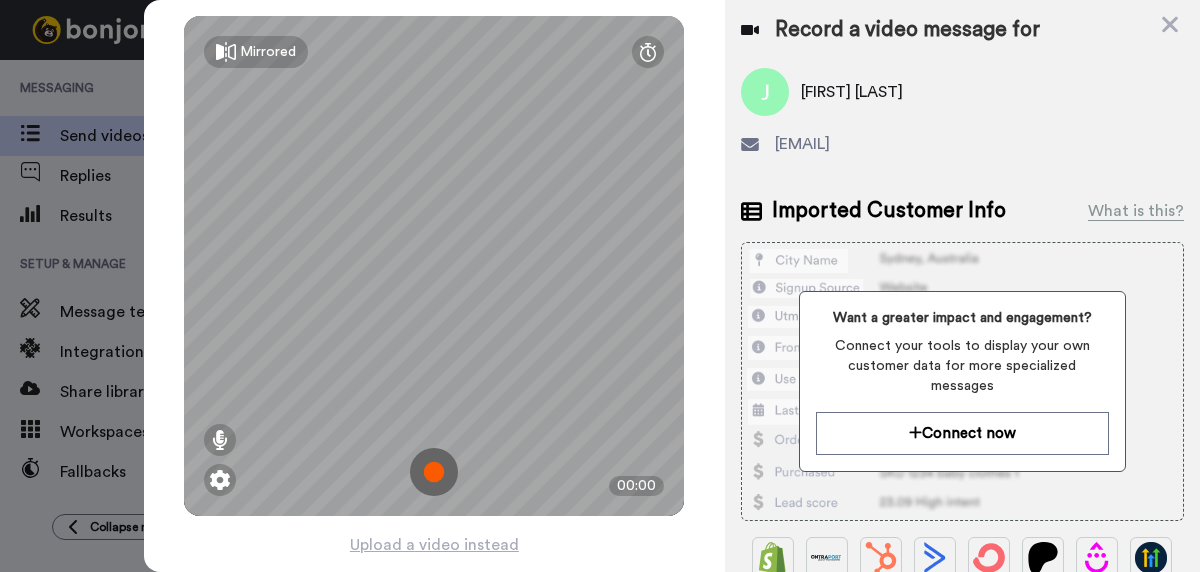 click at bounding box center [434, 472] 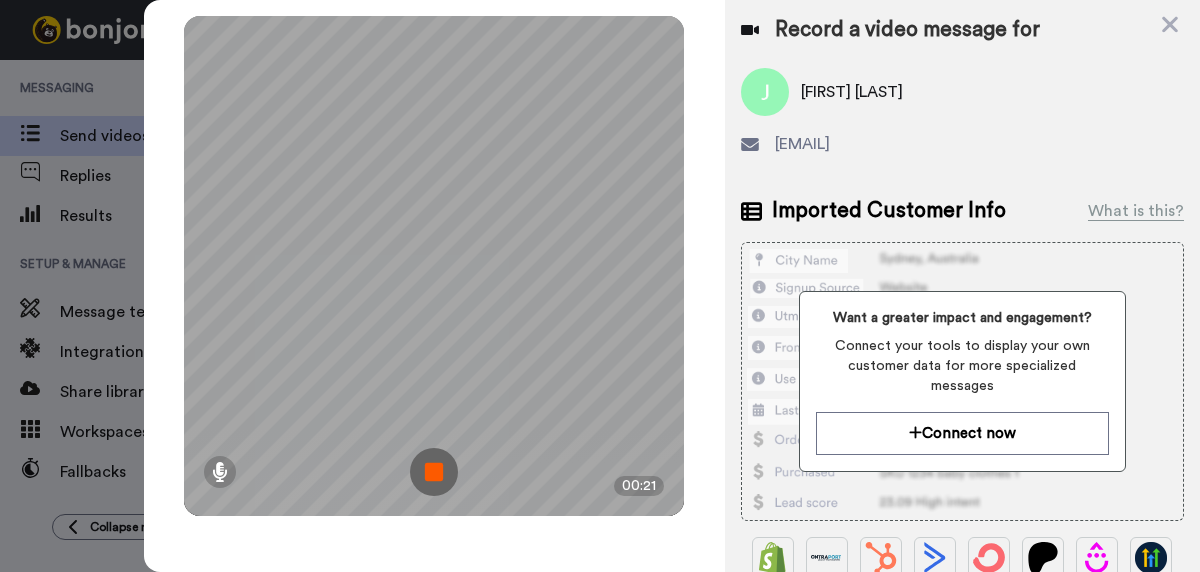 click at bounding box center [434, 472] 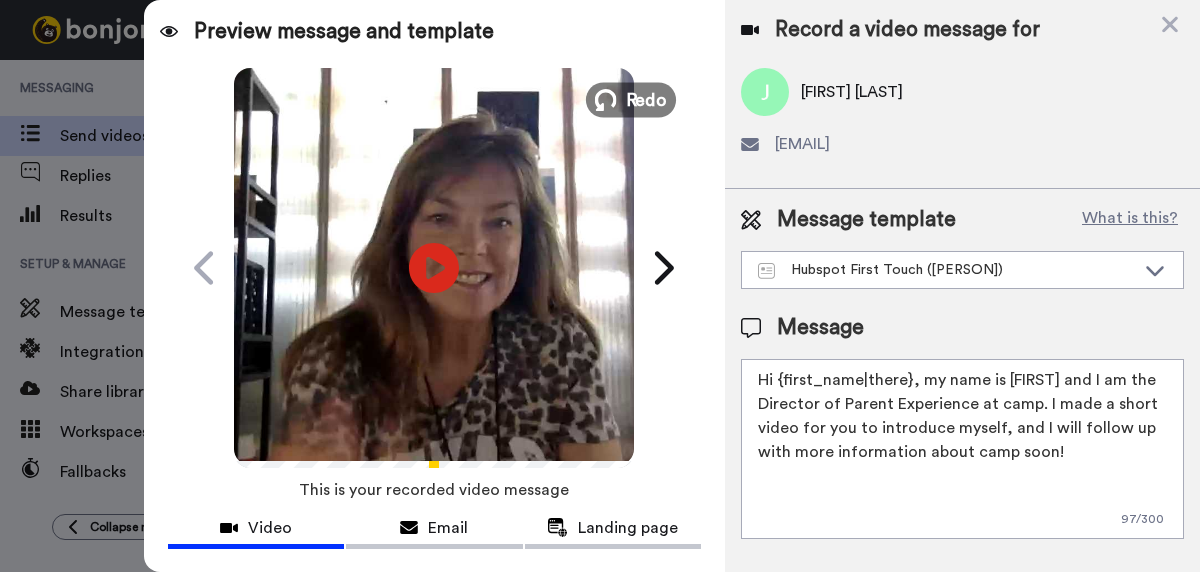 click on "Redo" at bounding box center [647, 99] 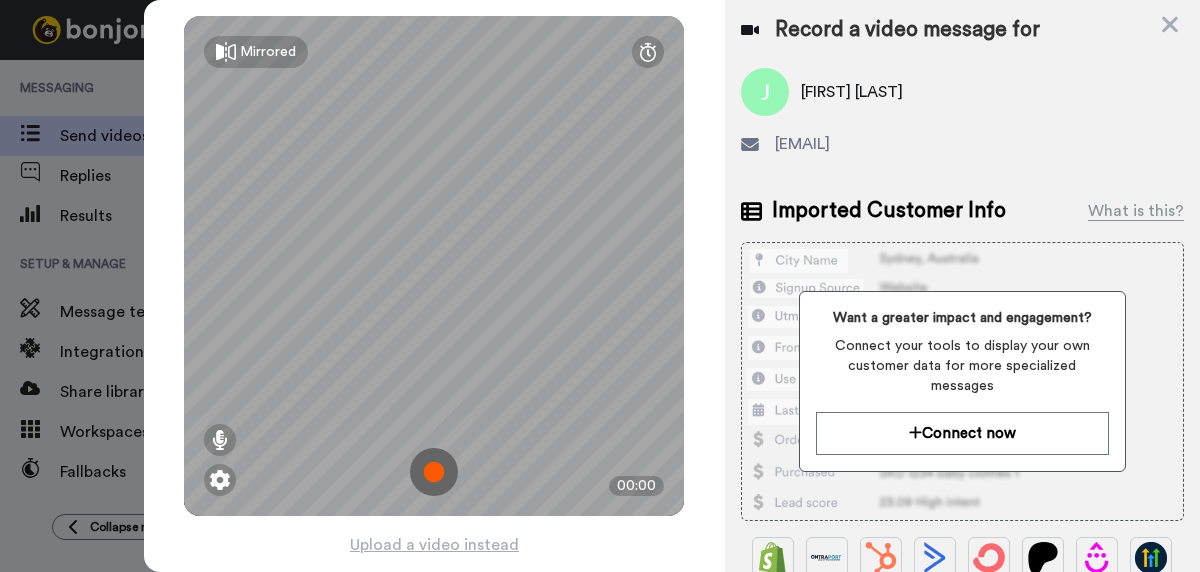 click at bounding box center (434, 472) 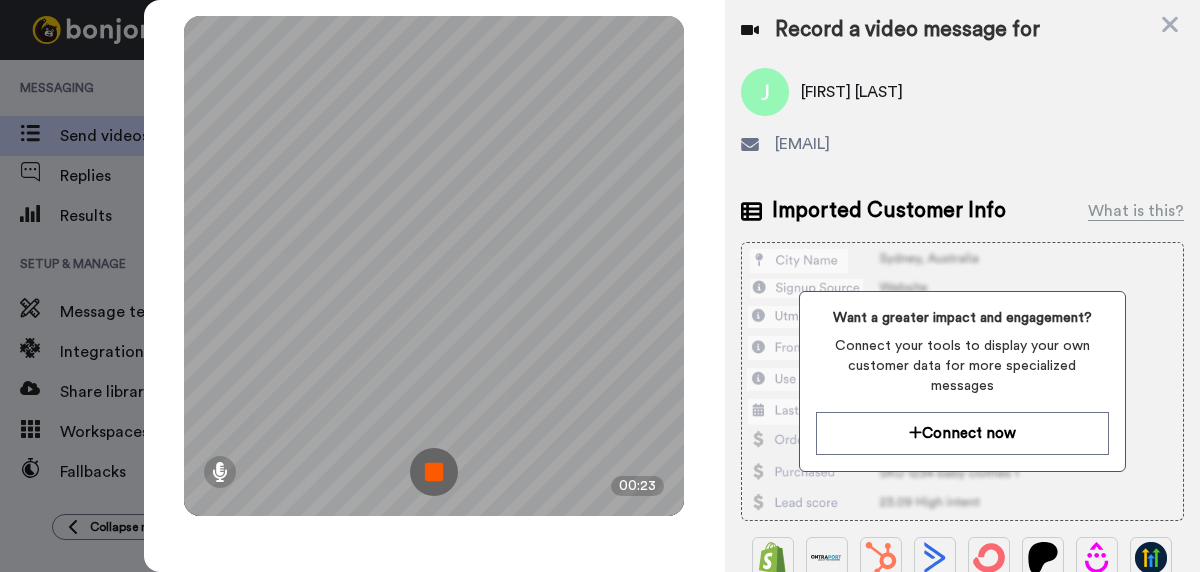 click at bounding box center [434, 472] 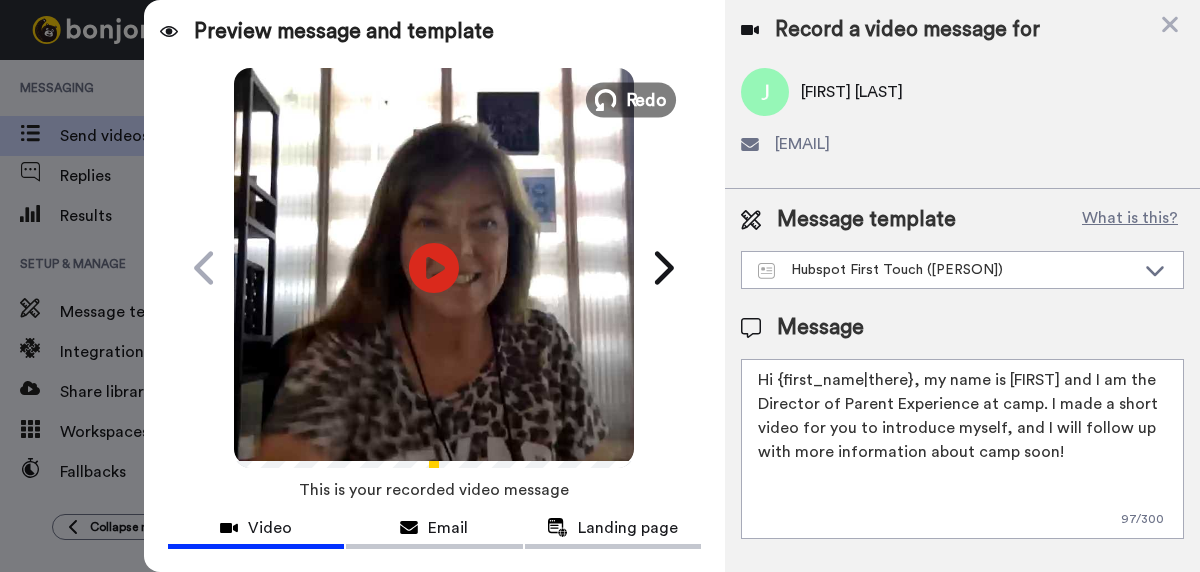 click on "Redo" at bounding box center [647, 99] 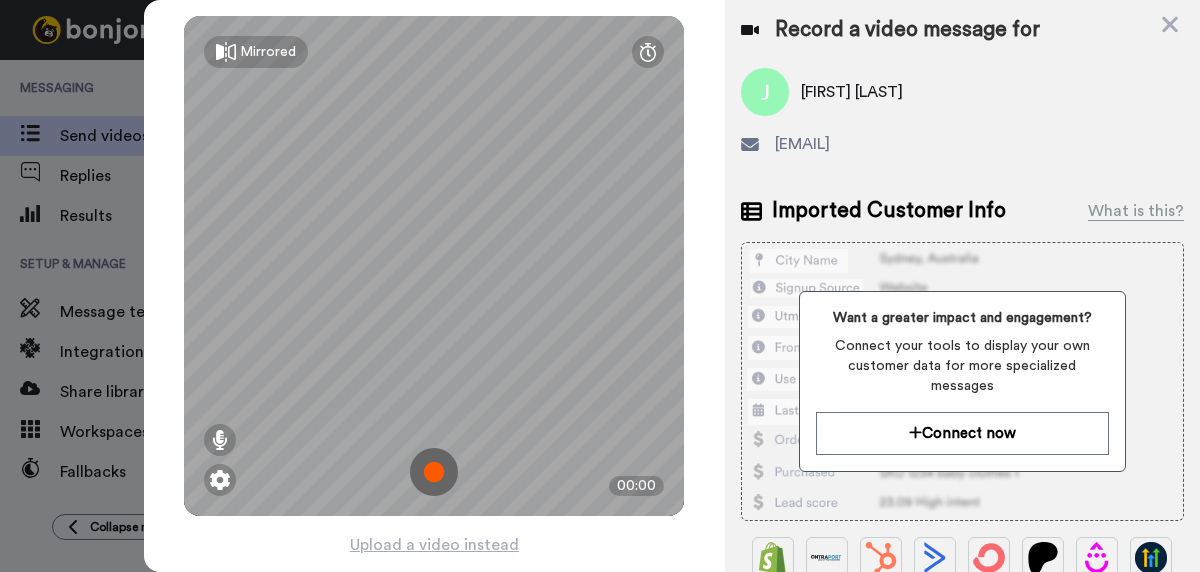click at bounding box center (434, 472) 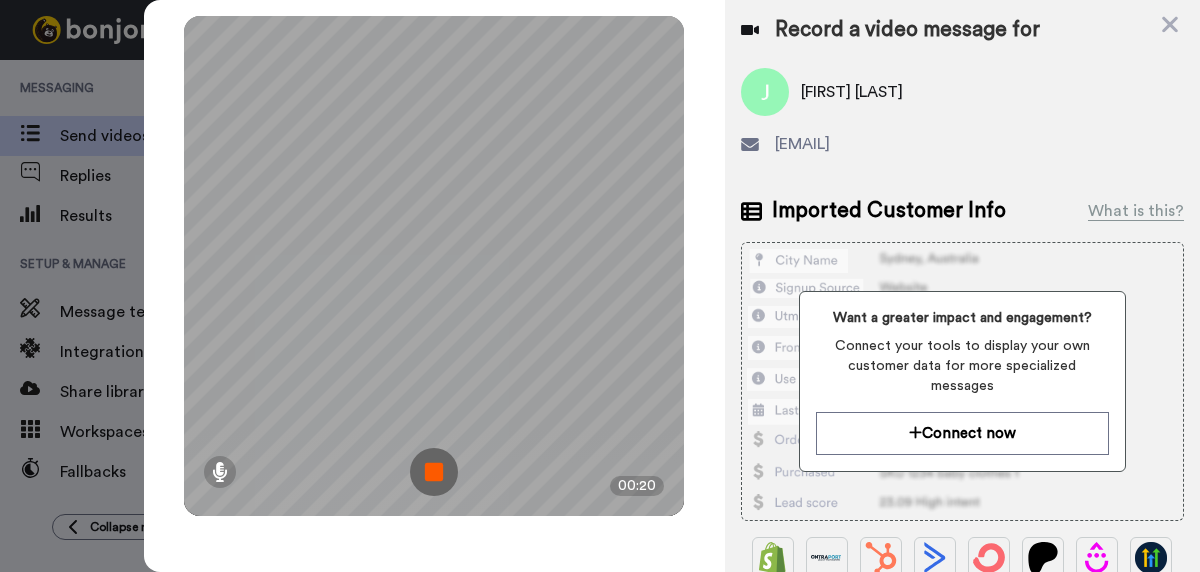 click at bounding box center (434, 472) 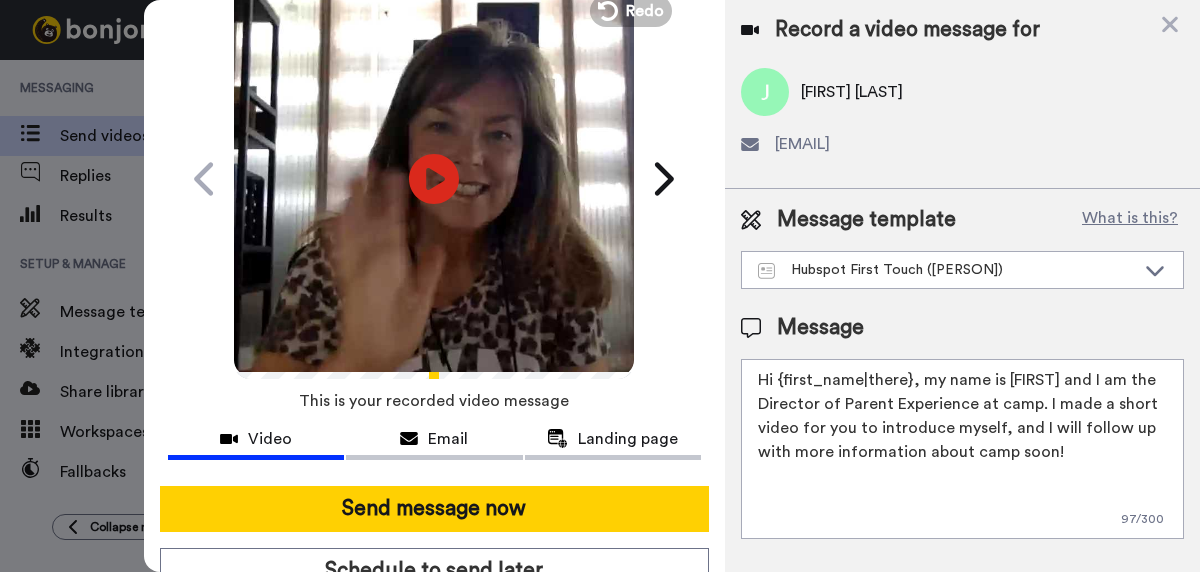 scroll, scrollTop: 93, scrollLeft: 0, axis: vertical 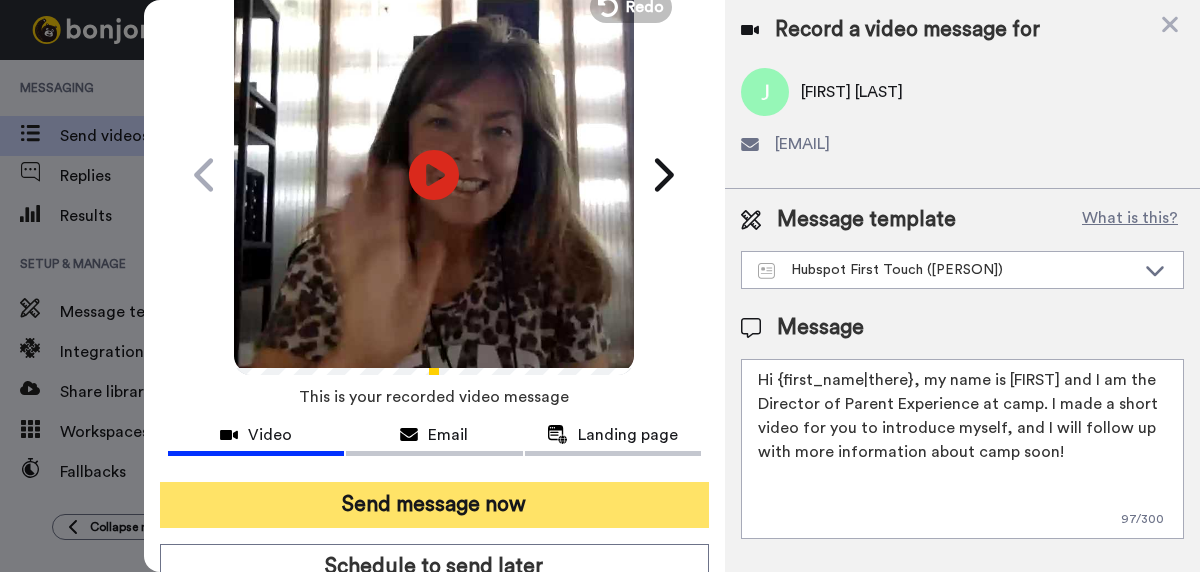 click on "Send message now" at bounding box center [434, 505] 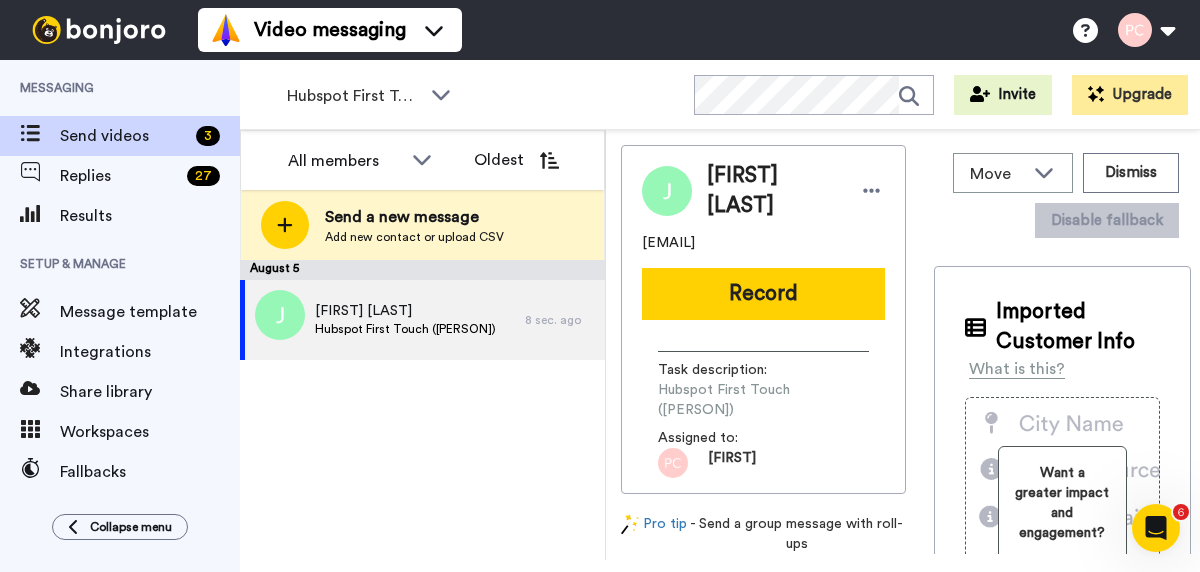 scroll, scrollTop: 0, scrollLeft: 0, axis: both 